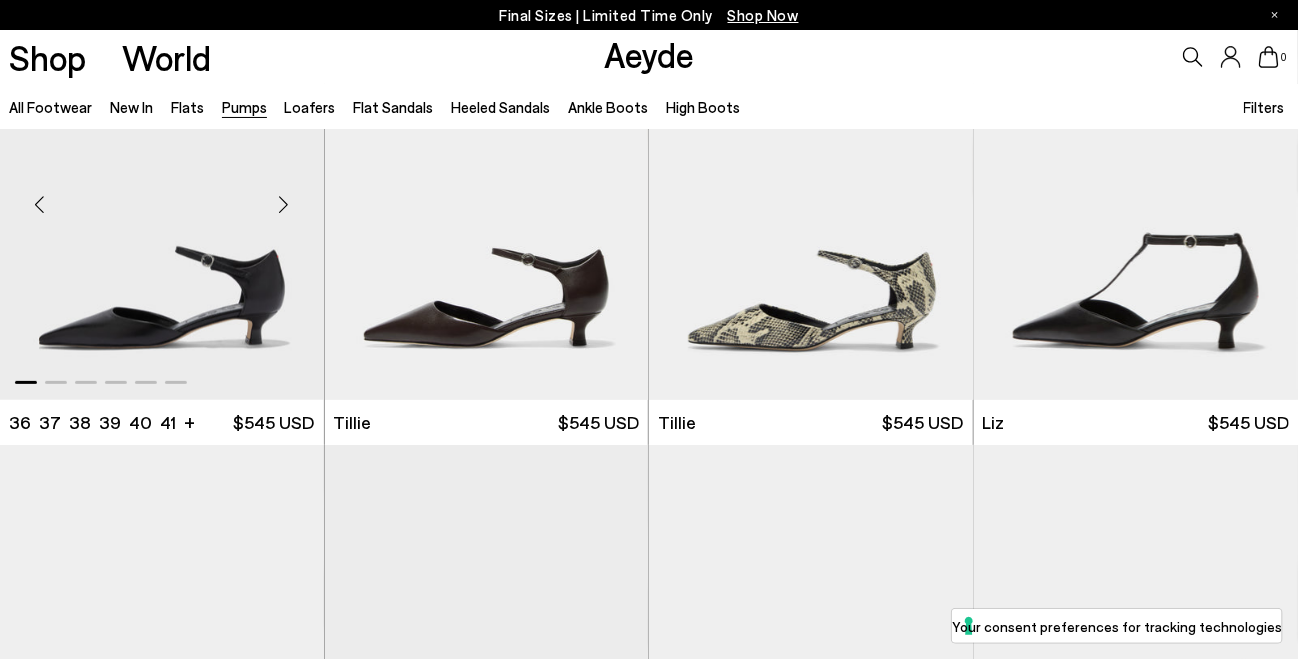 scroll, scrollTop: 200, scrollLeft: 0, axis: vertical 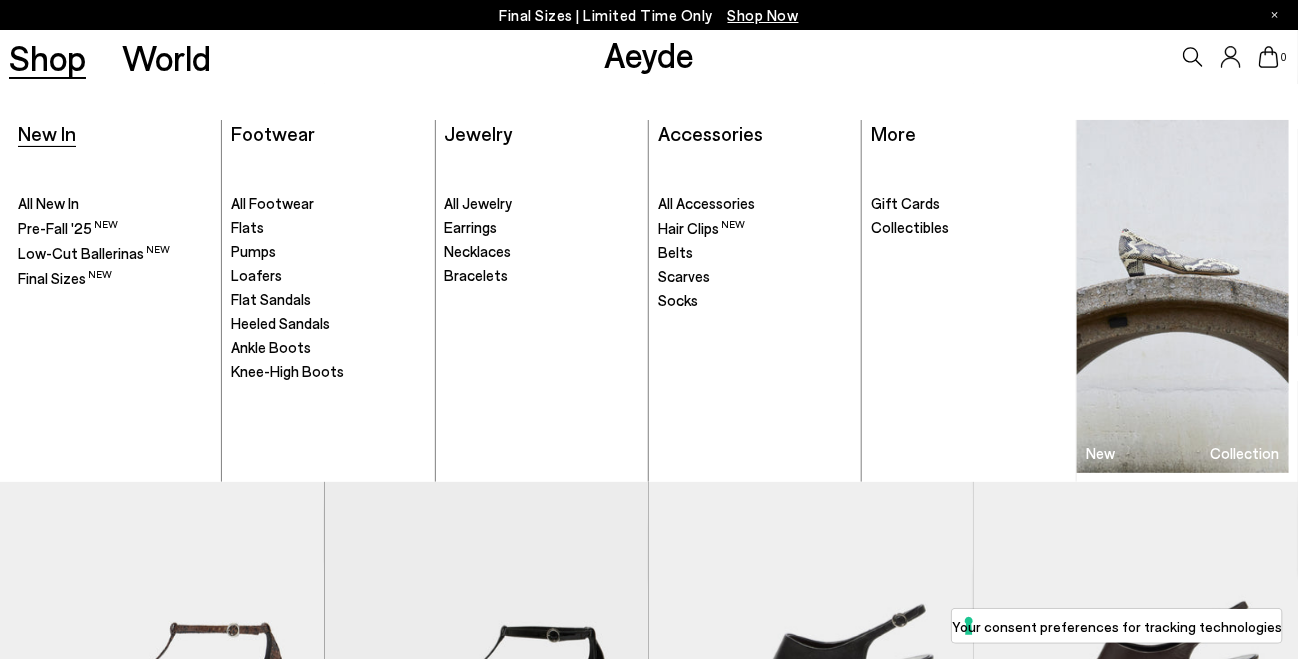 click on "New In" at bounding box center [47, 133] 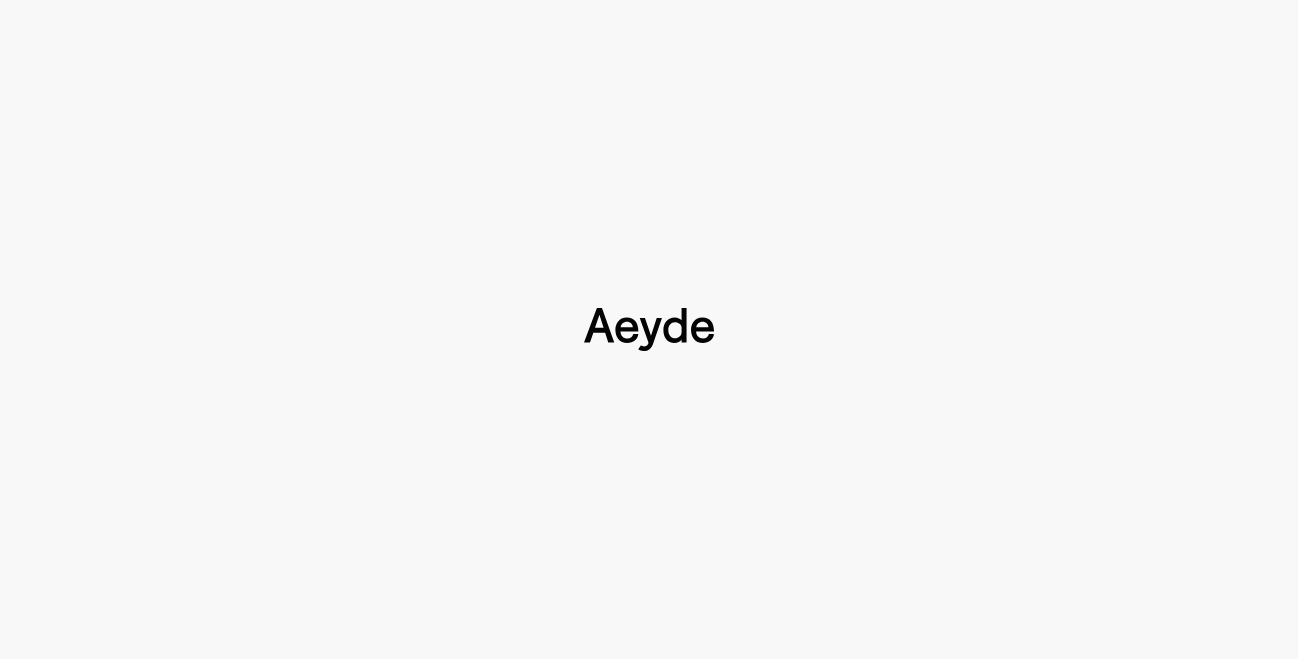 type 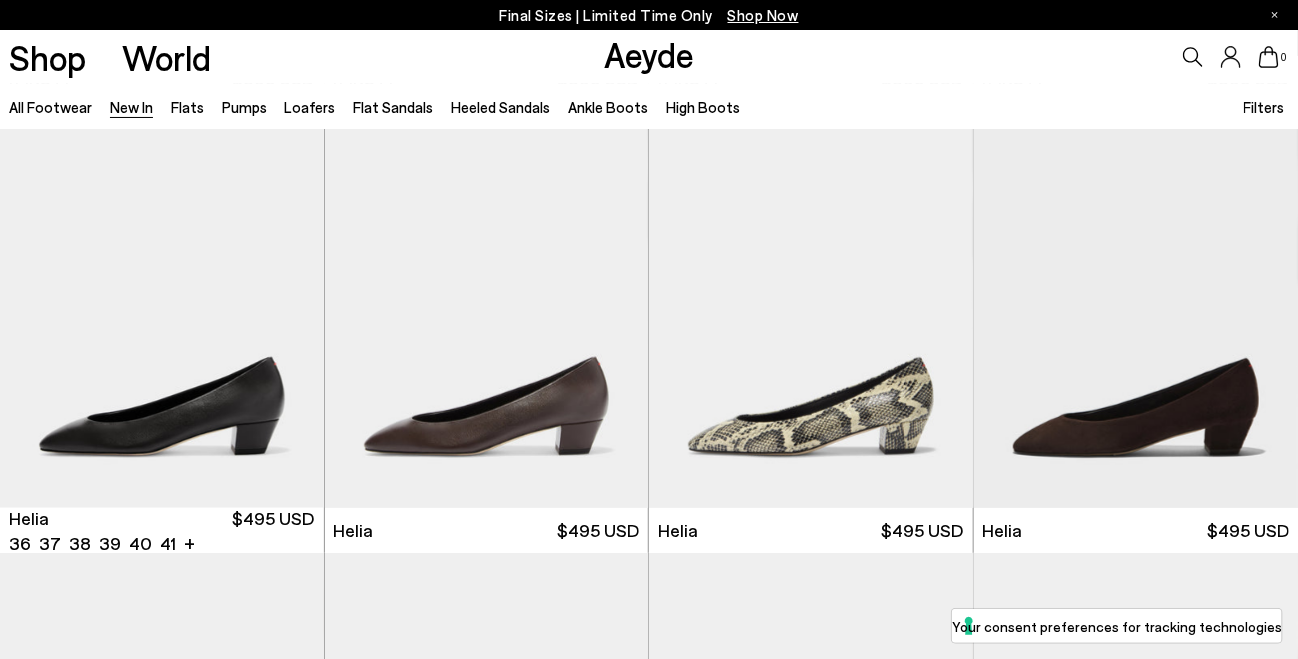 scroll, scrollTop: 499, scrollLeft: 0, axis: vertical 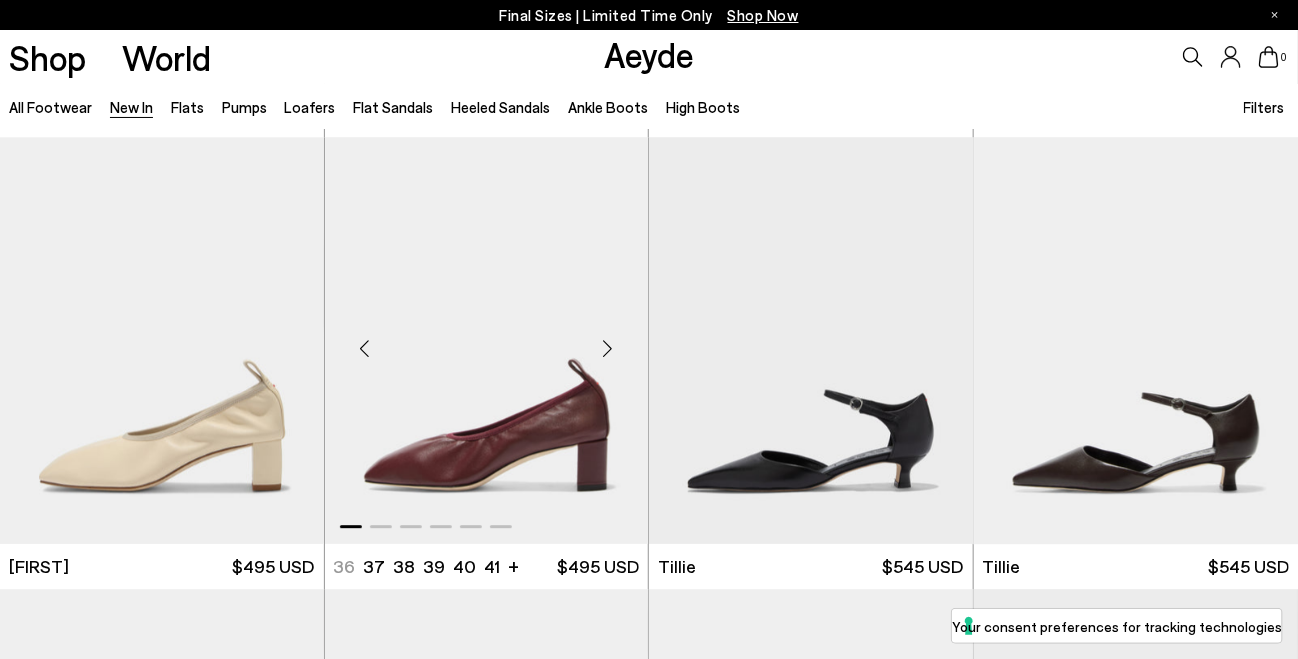 click at bounding box center [487, 340] 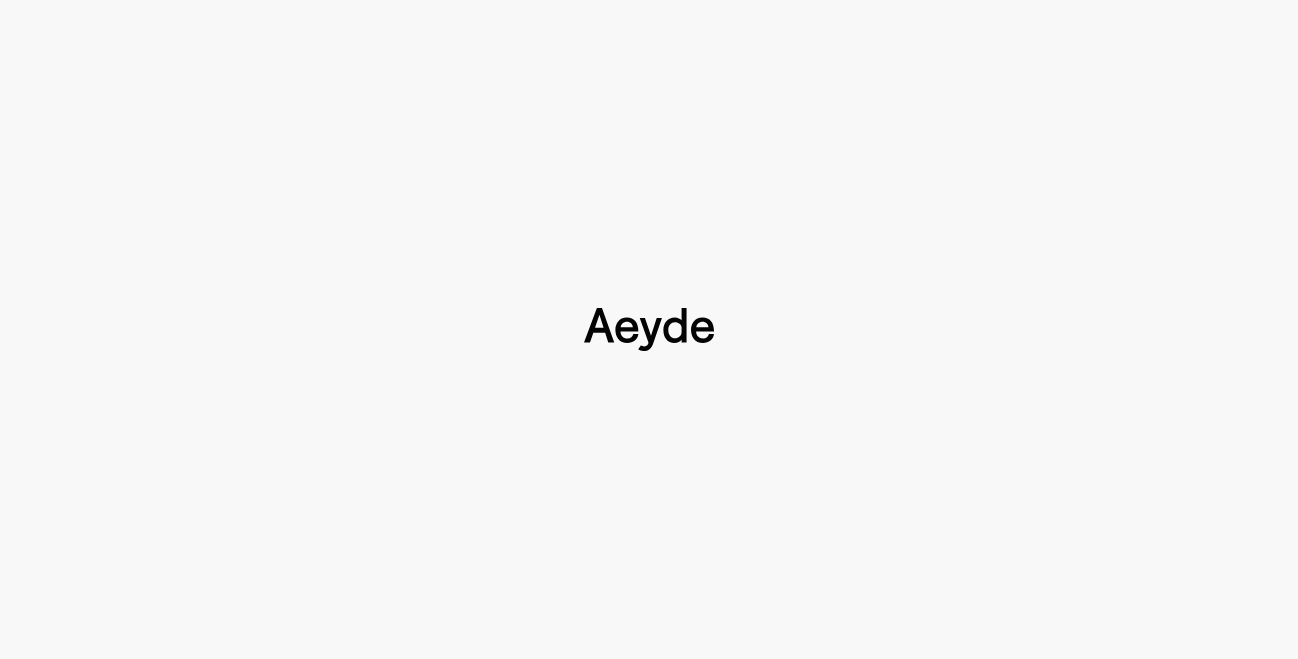 scroll, scrollTop: 0, scrollLeft: 0, axis: both 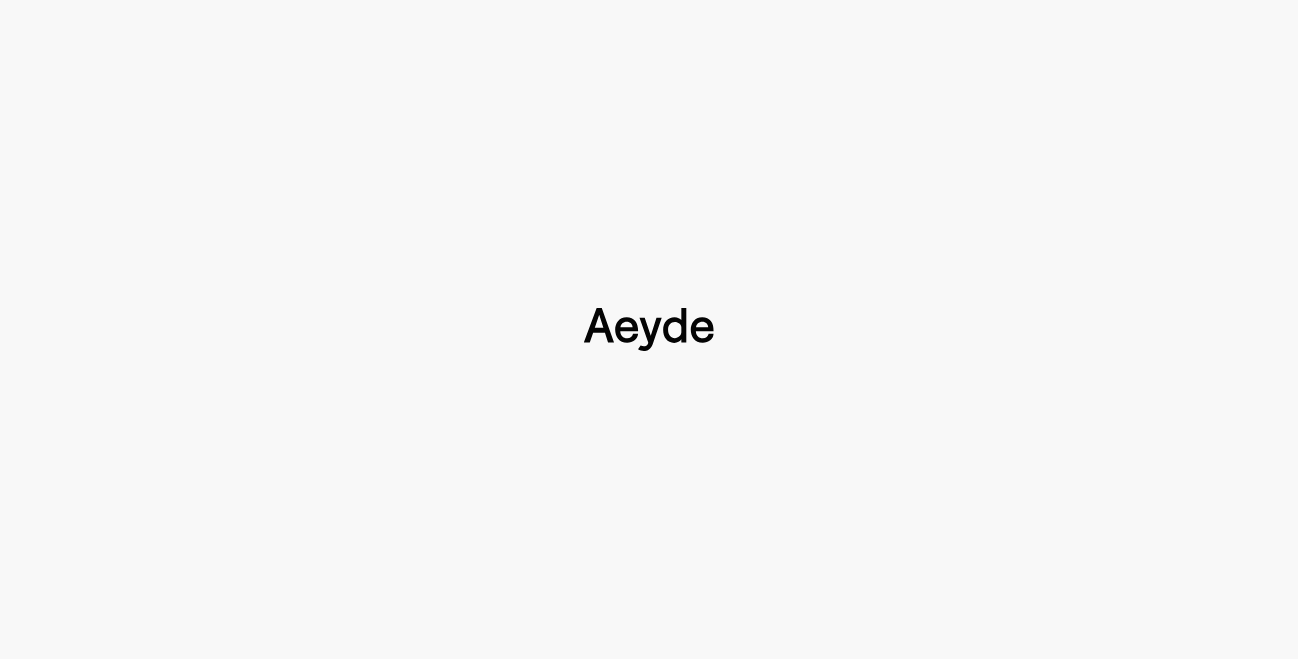 type 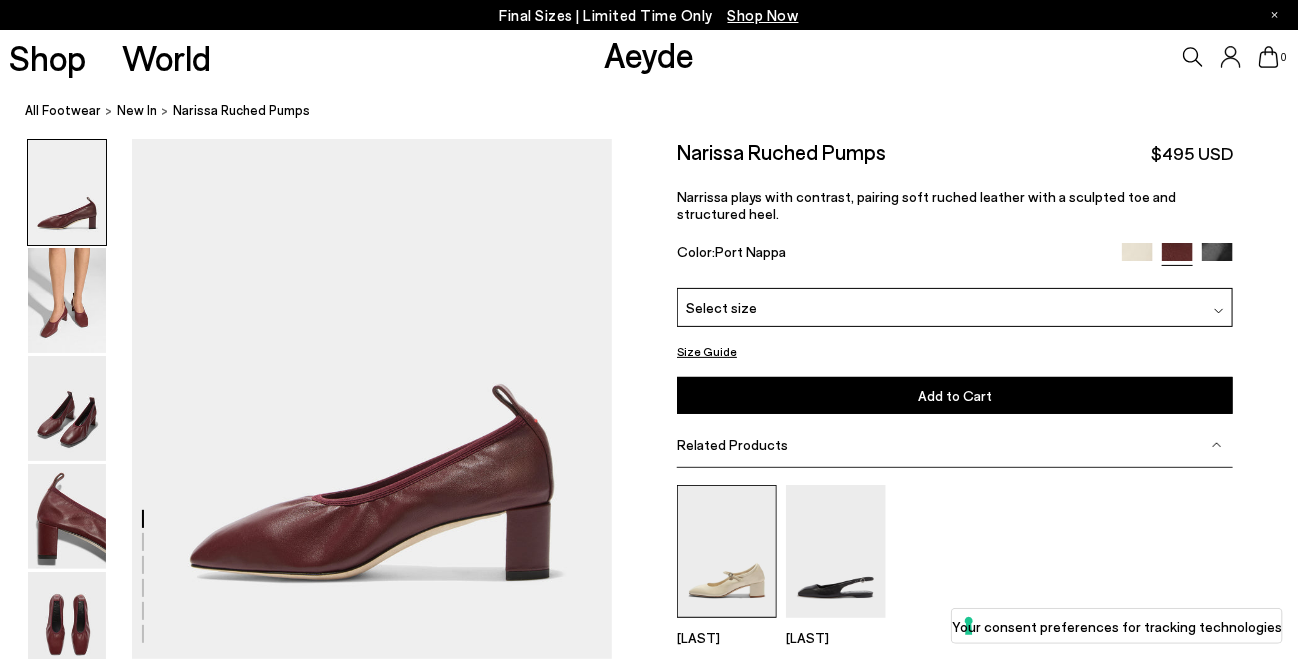 click at bounding box center (727, 551) 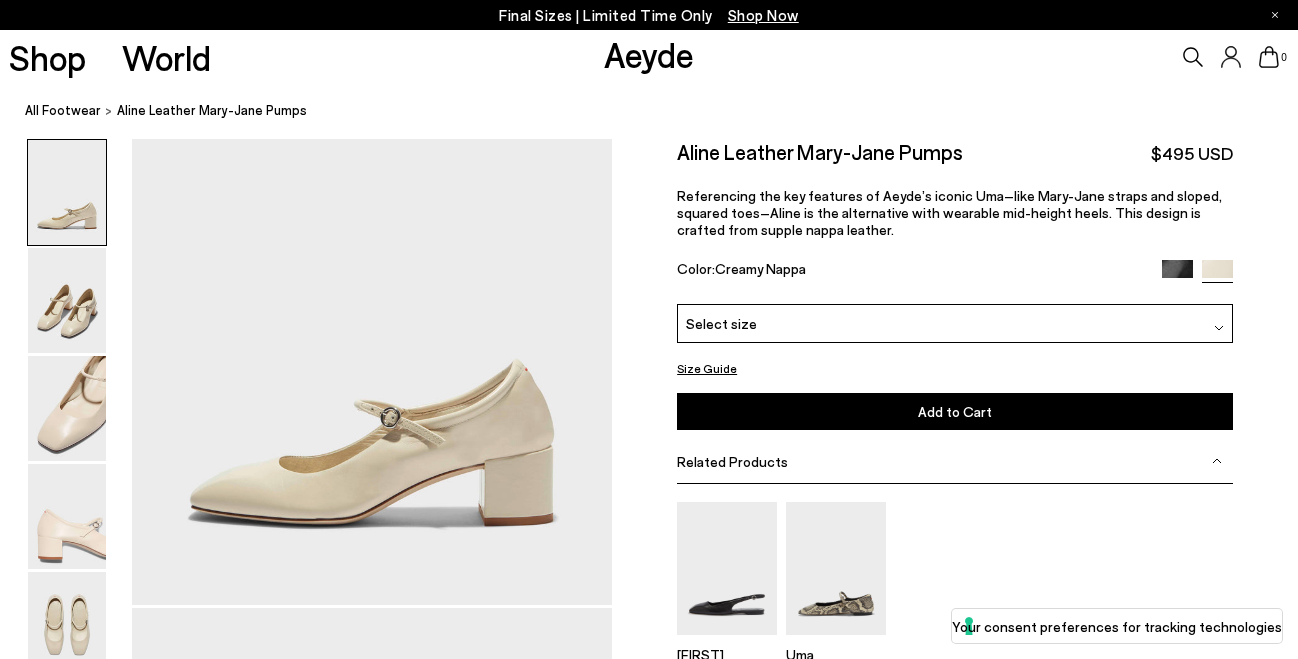 scroll, scrollTop: 0, scrollLeft: 0, axis: both 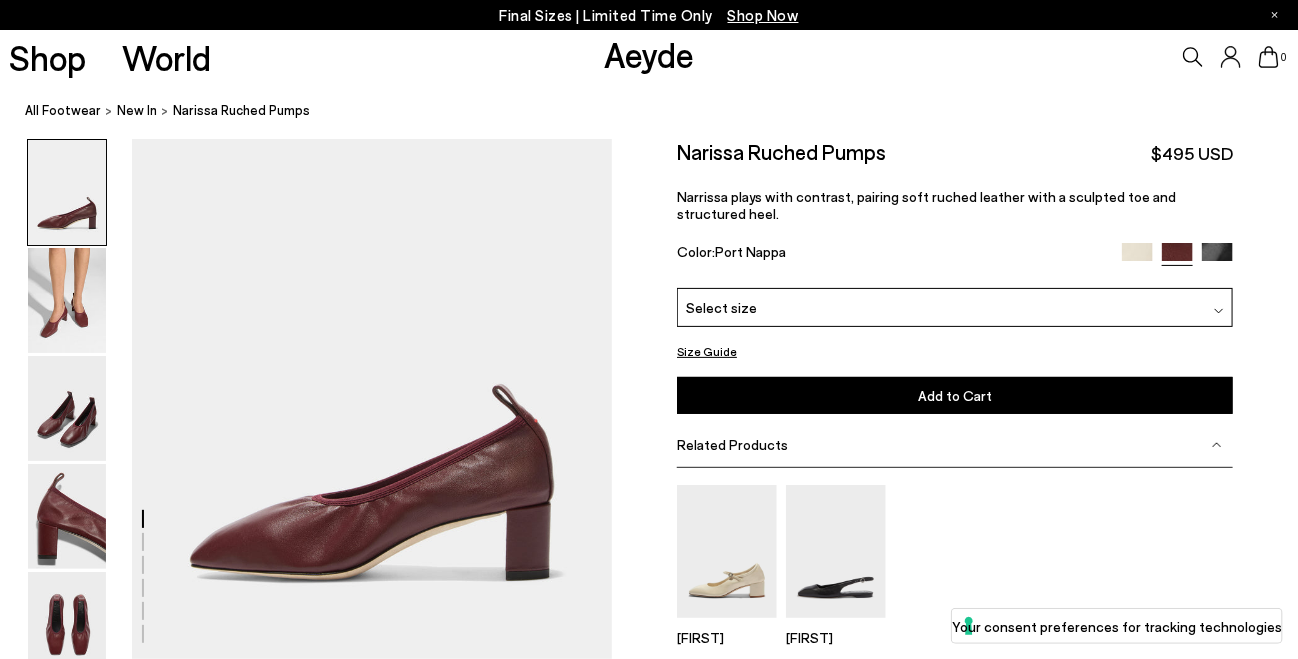 click at bounding box center [1137, 258] 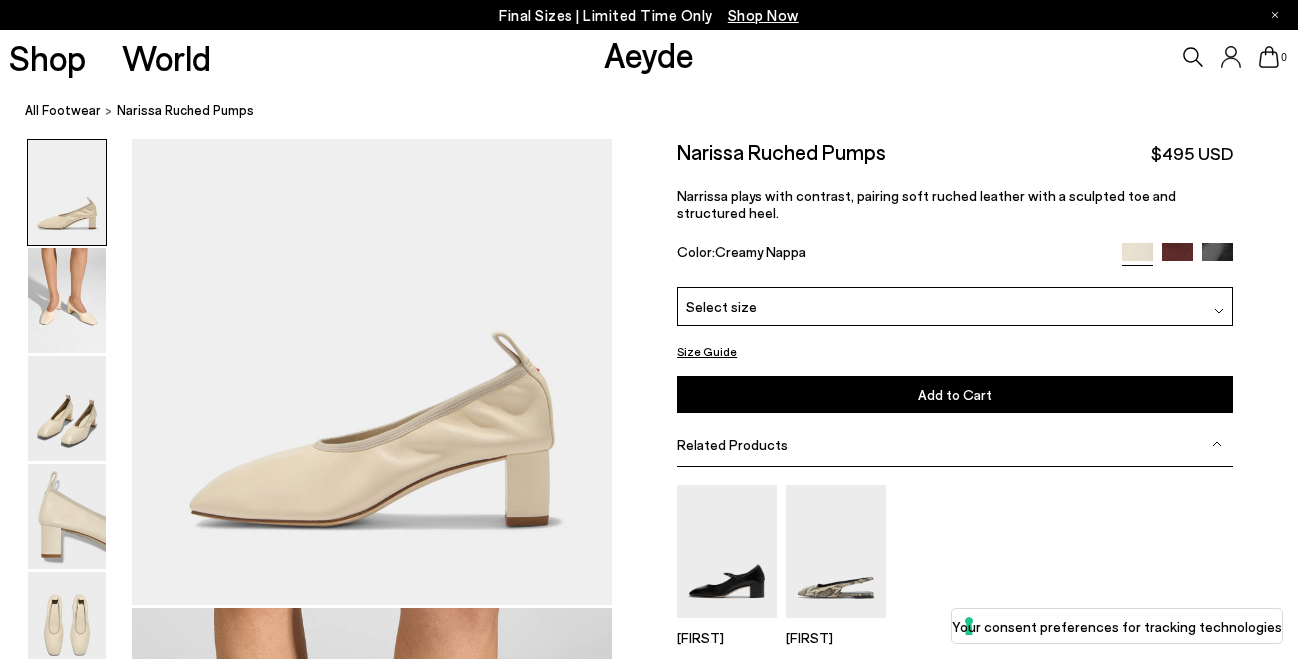 scroll, scrollTop: 0, scrollLeft: 0, axis: both 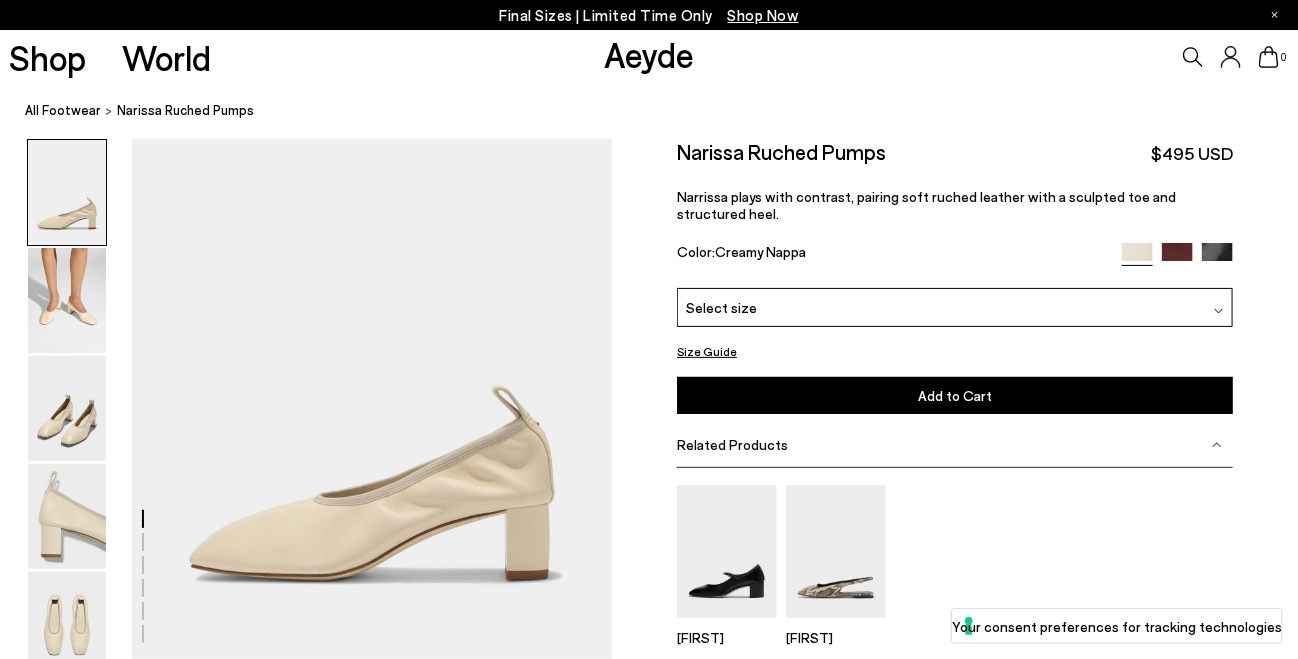 click on "Select size" at bounding box center (955, 307) 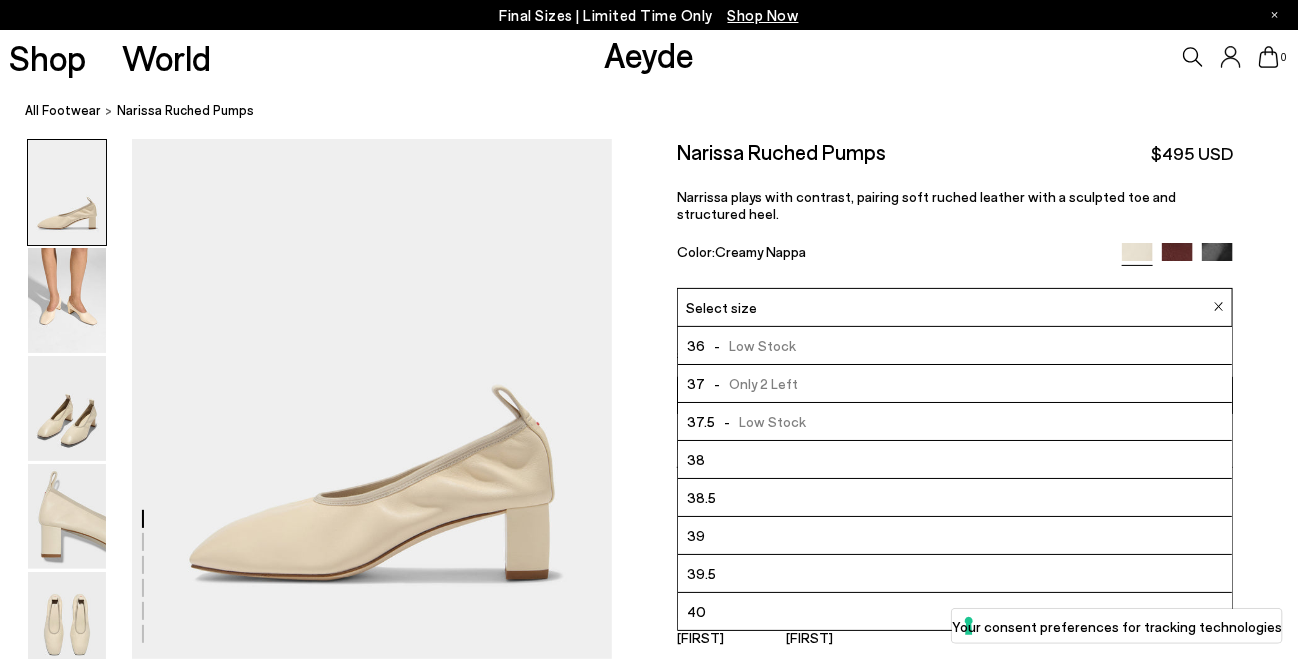 click on "Select size" at bounding box center (955, 307) 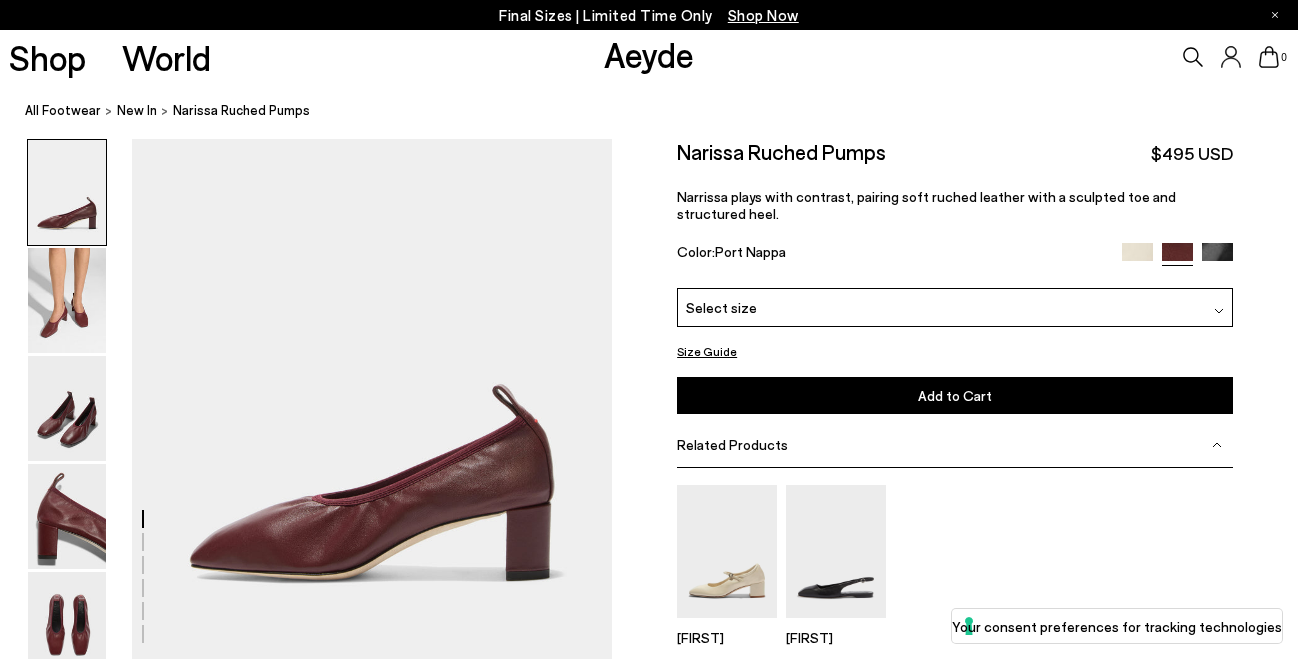 scroll, scrollTop: 0, scrollLeft: 0, axis: both 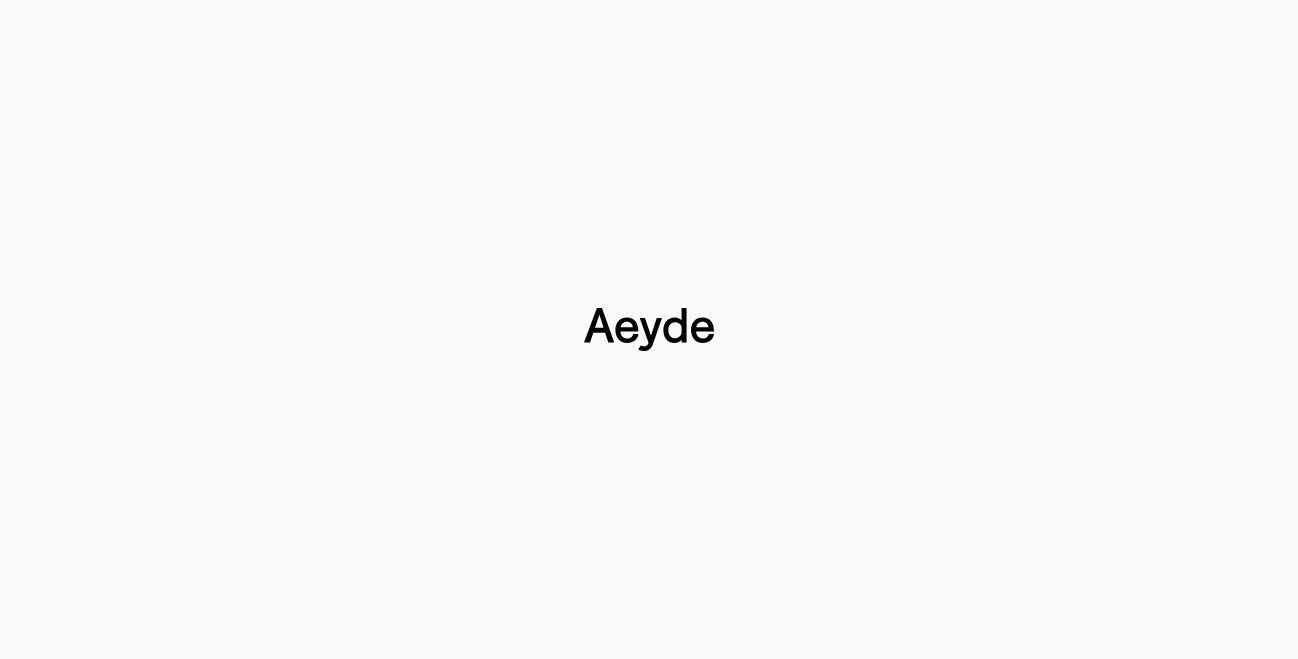 type 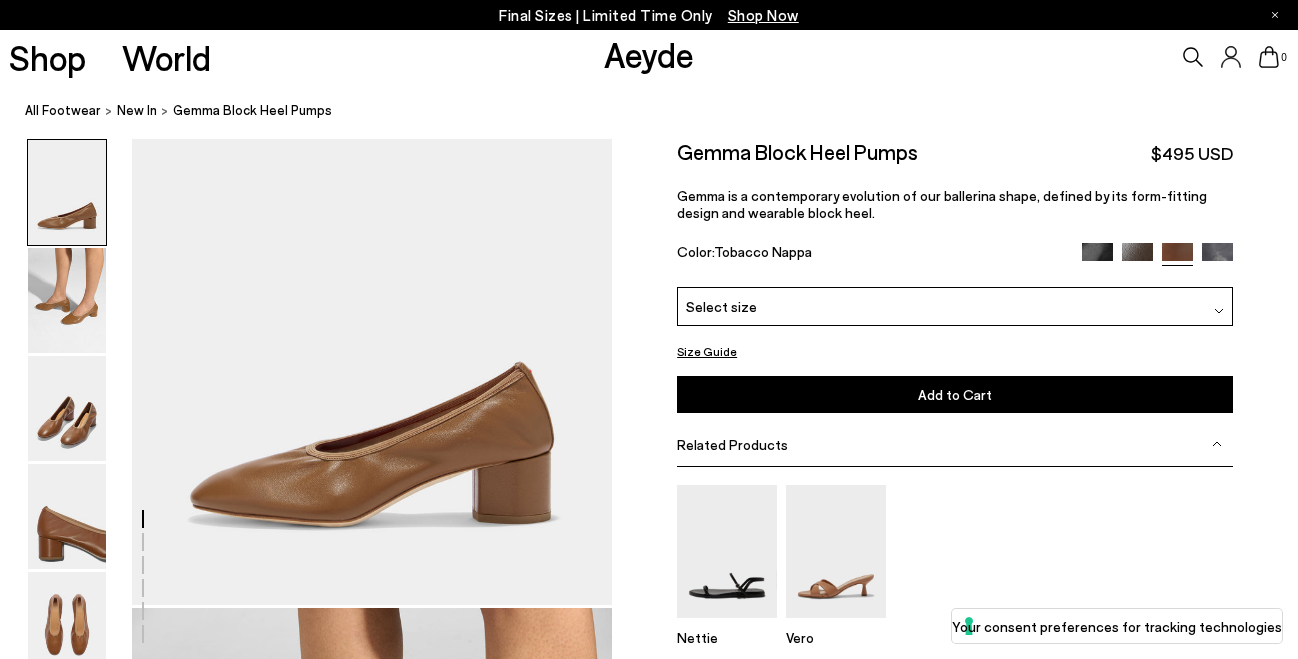 scroll, scrollTop: 0, scrollLeft: 0, axis: both 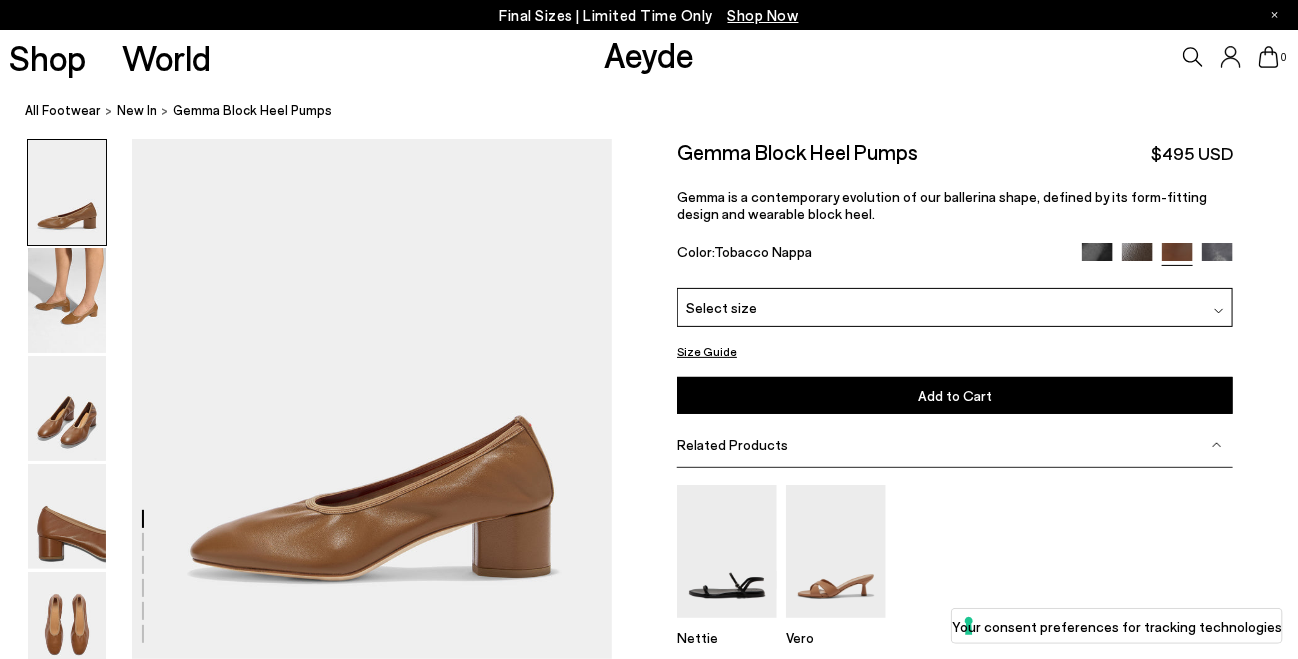 click on "Select size" at bounding box center [955, 307] 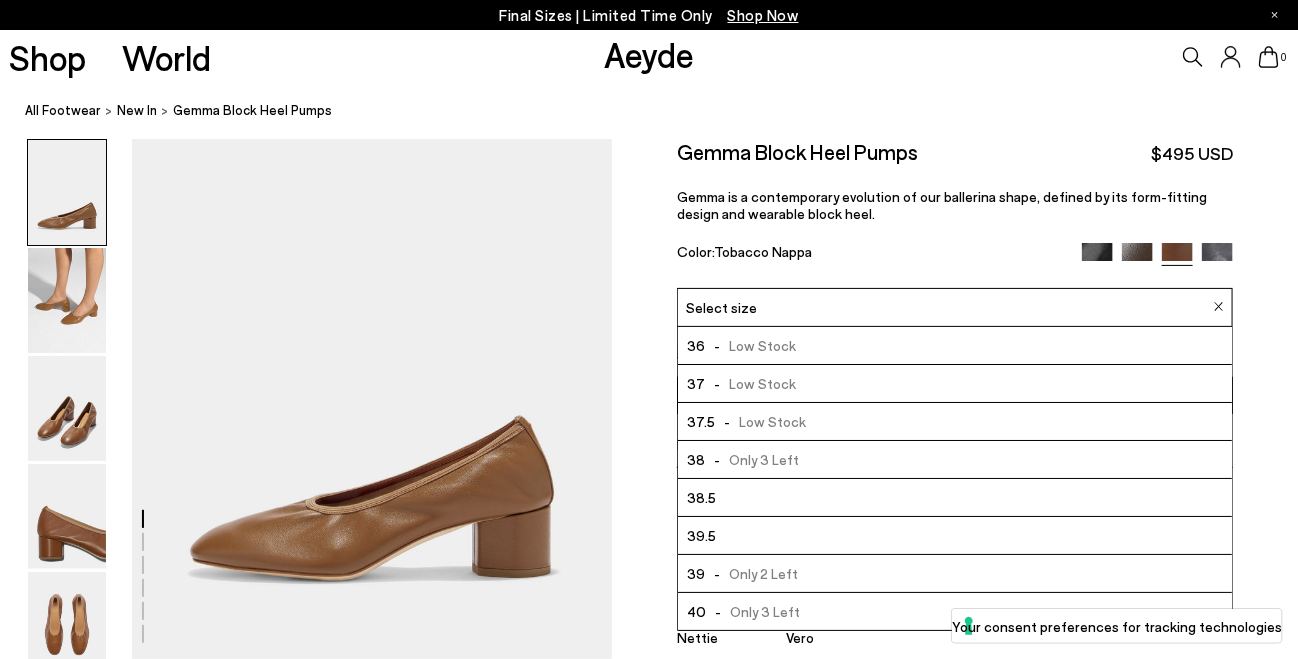 click on "Select size" at bounding box center [955, 307] 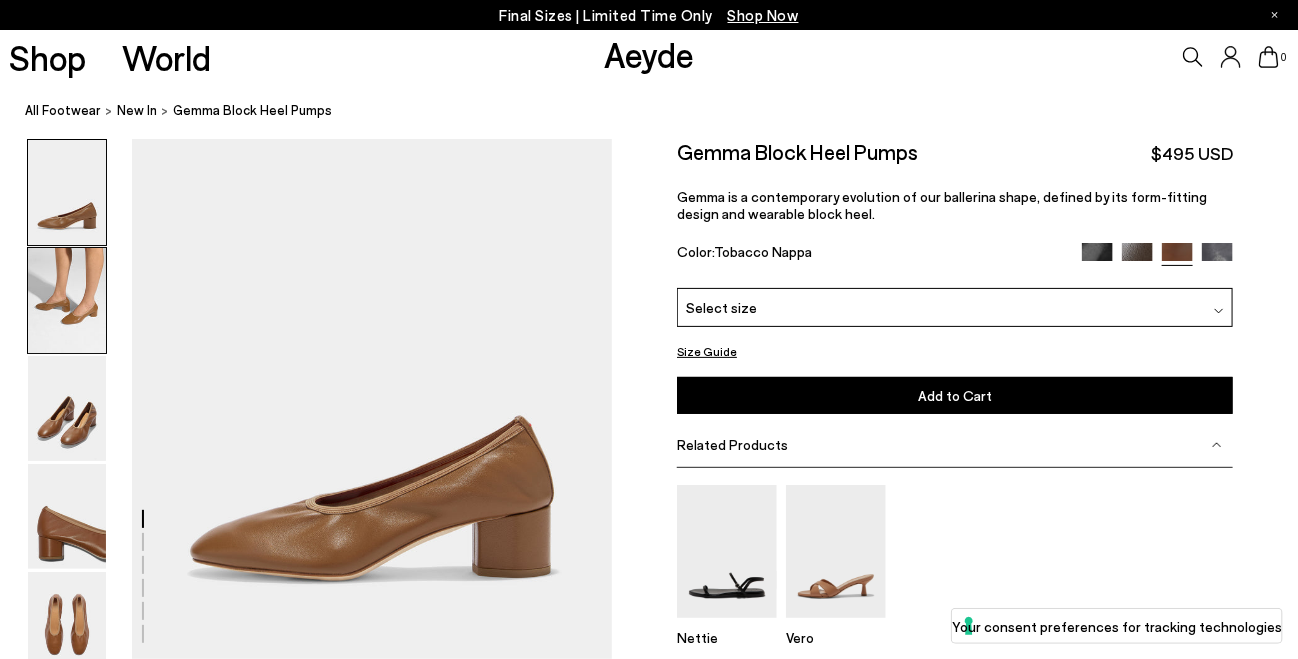 click at bounding box center (67, 300) 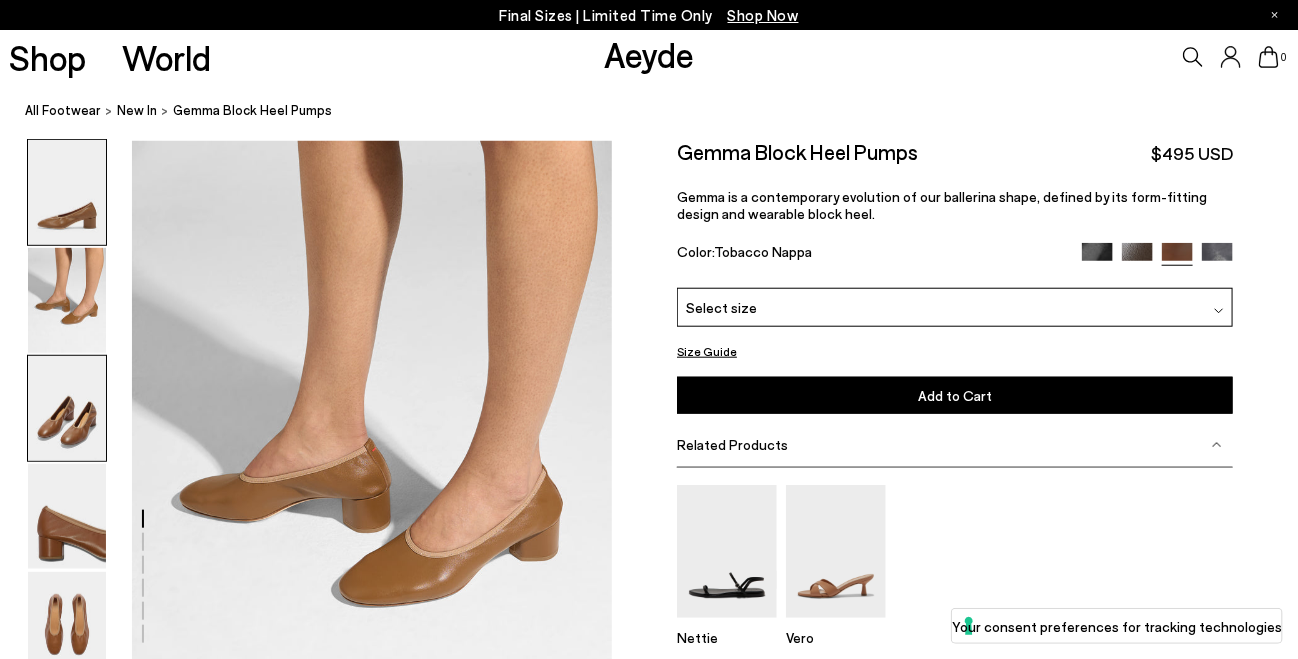 scroll, scrollTop: 525, scrollLeft: 0, axis: vertical 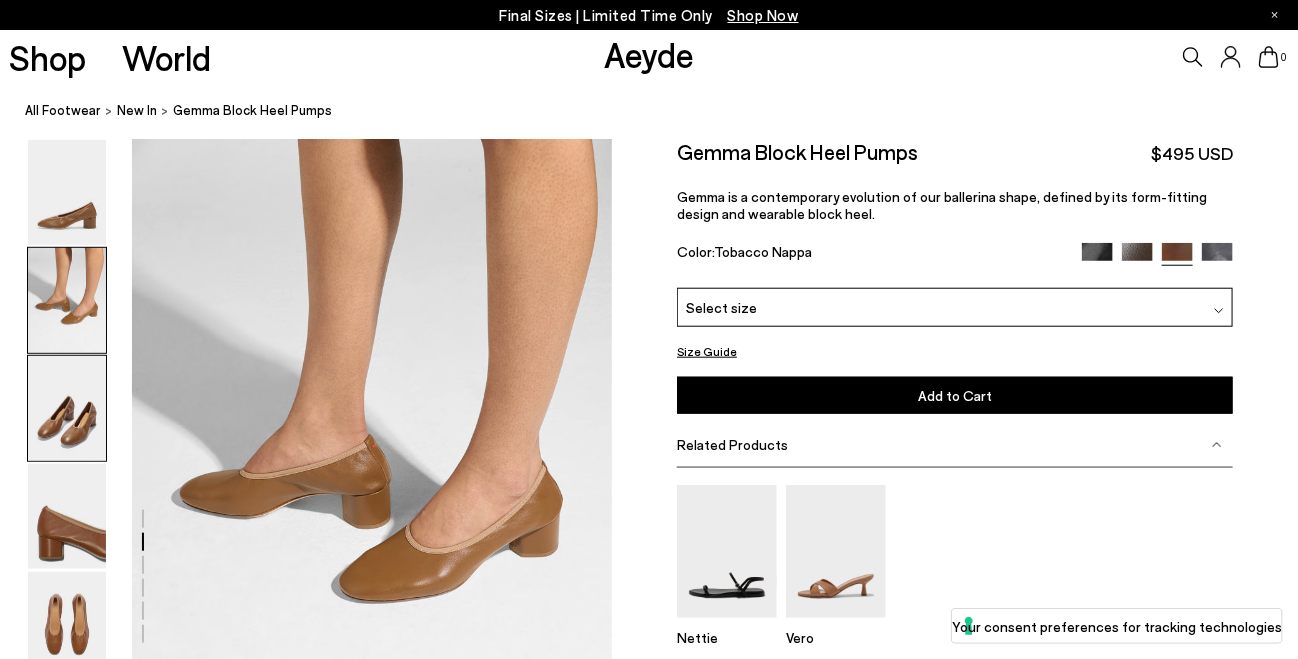 click at bounding box center [67, 408] 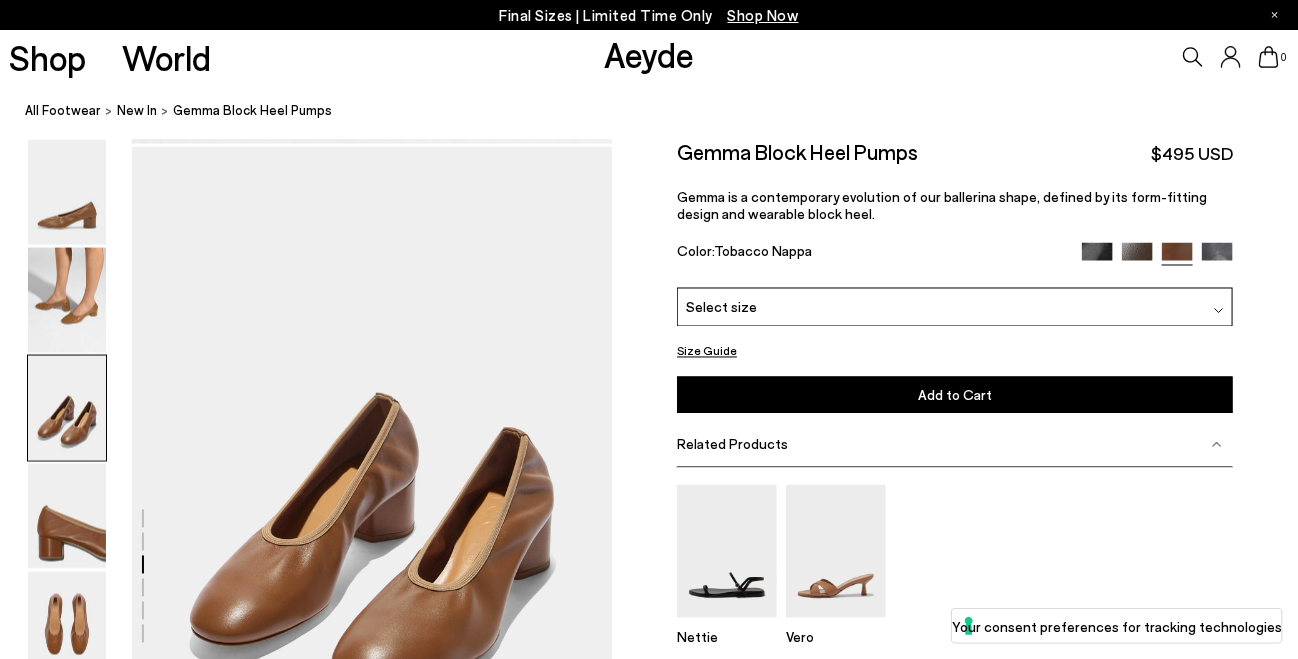 scroll, scrollTop: 1168, scrollLeft: 0, axis: vertical 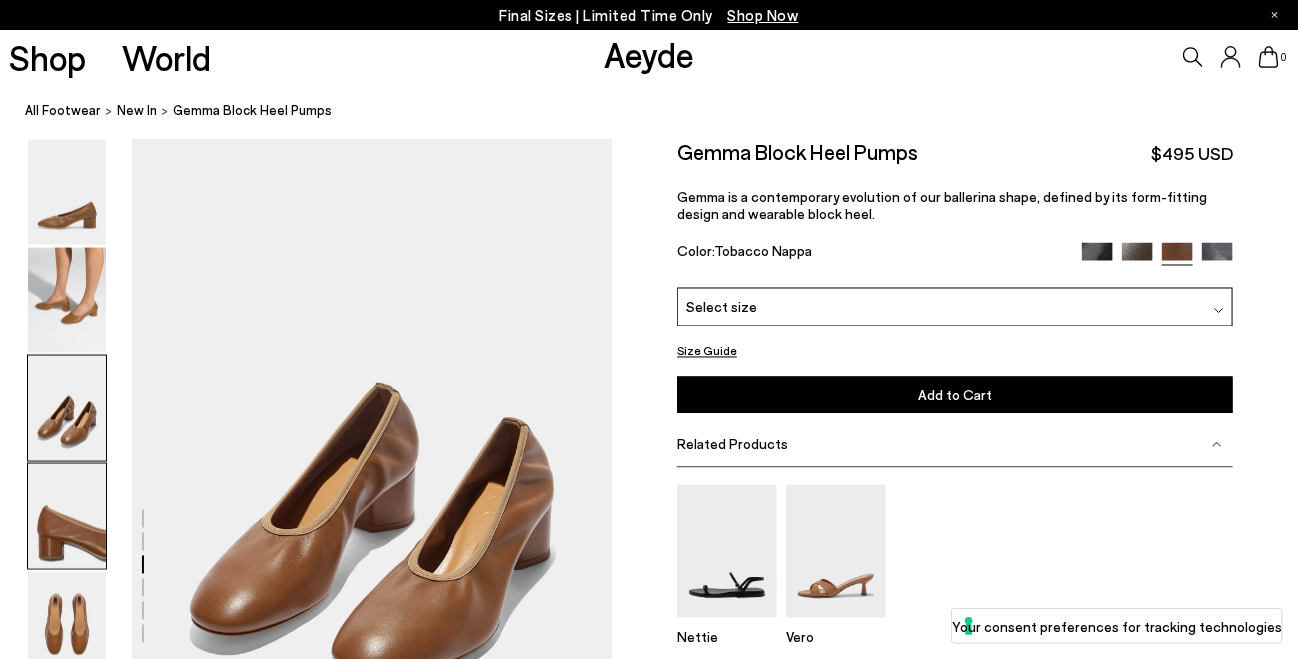 click at bounding box center (67, 516) 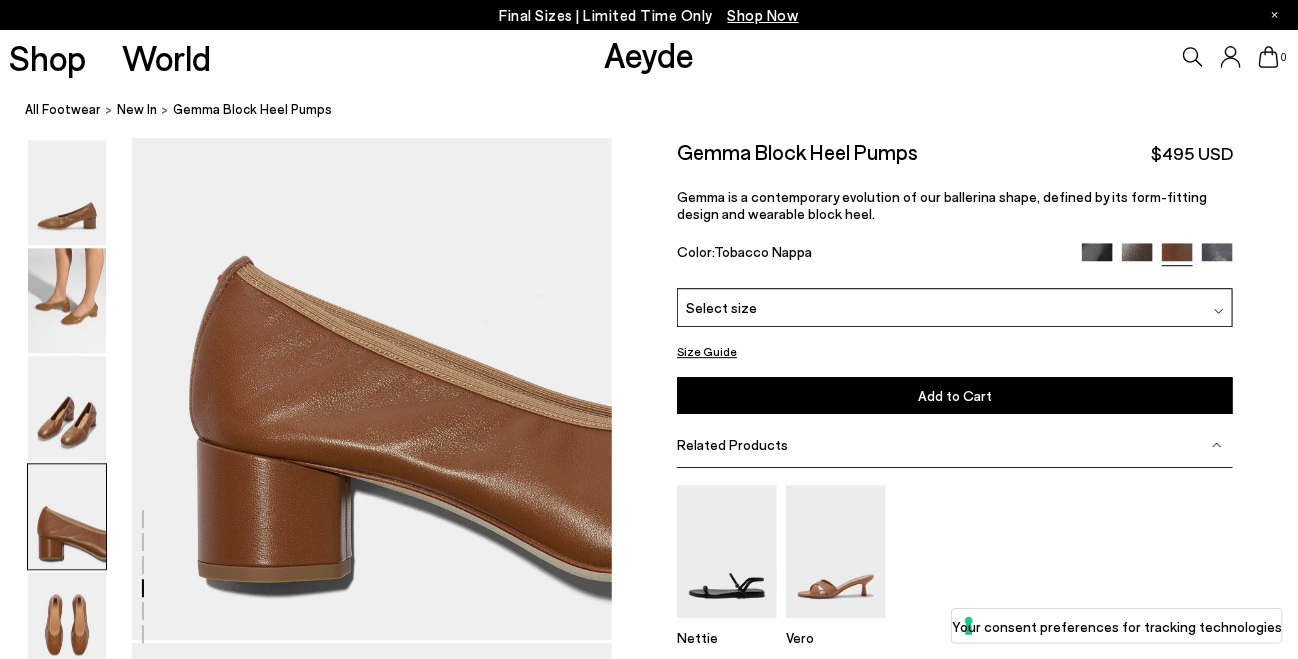 scroll, scrollTop: 2012, scrollLeft: 0, axis: vertical 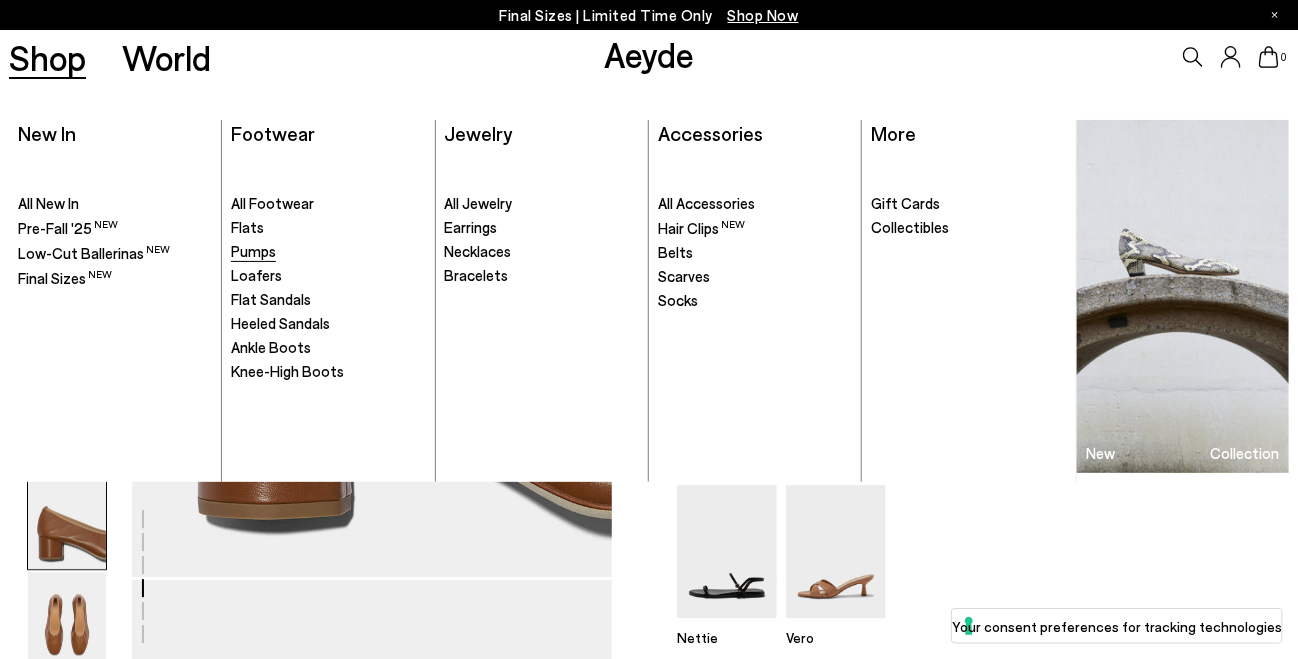 click on "Pumps" at bounding box center [253, 251] 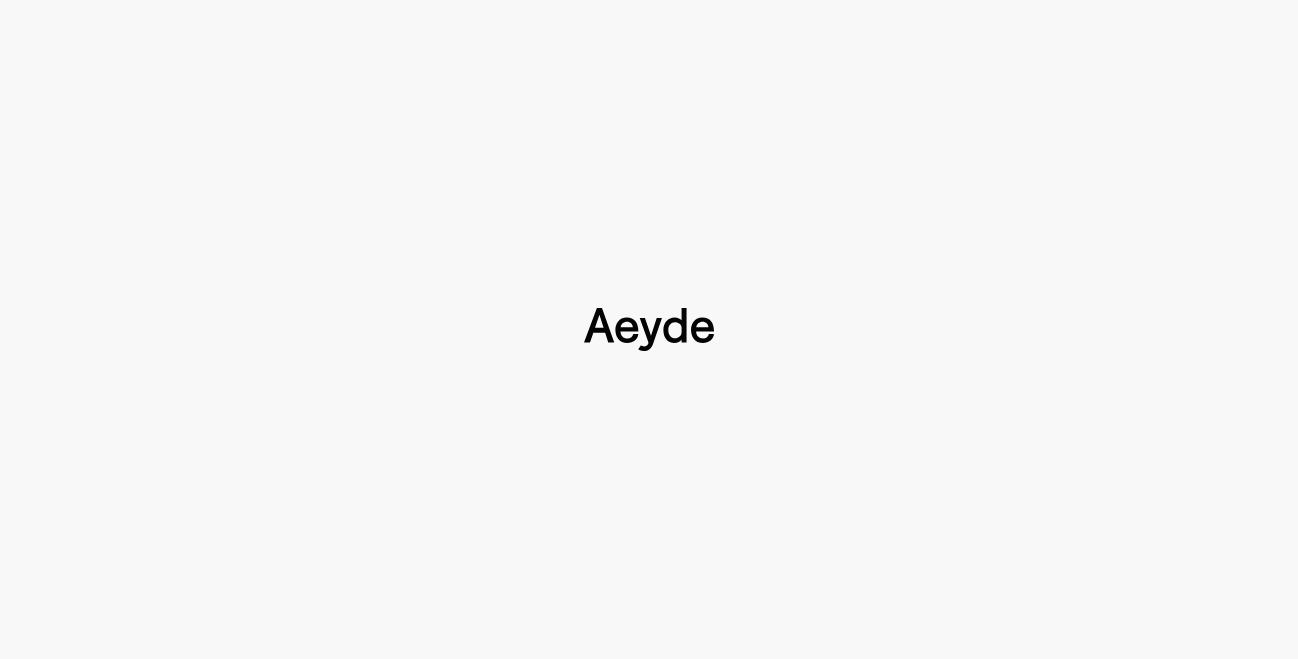 type 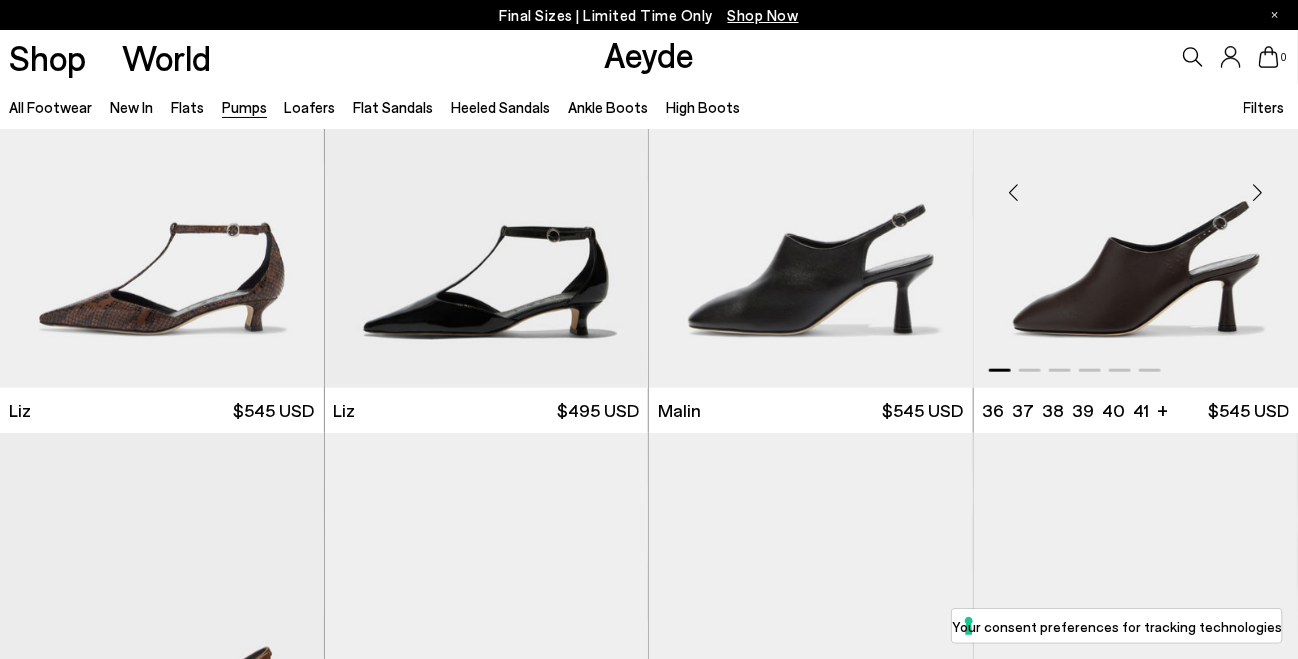 scroll, scrollTop: 1000, scrollLeft: 0, axis: vertical 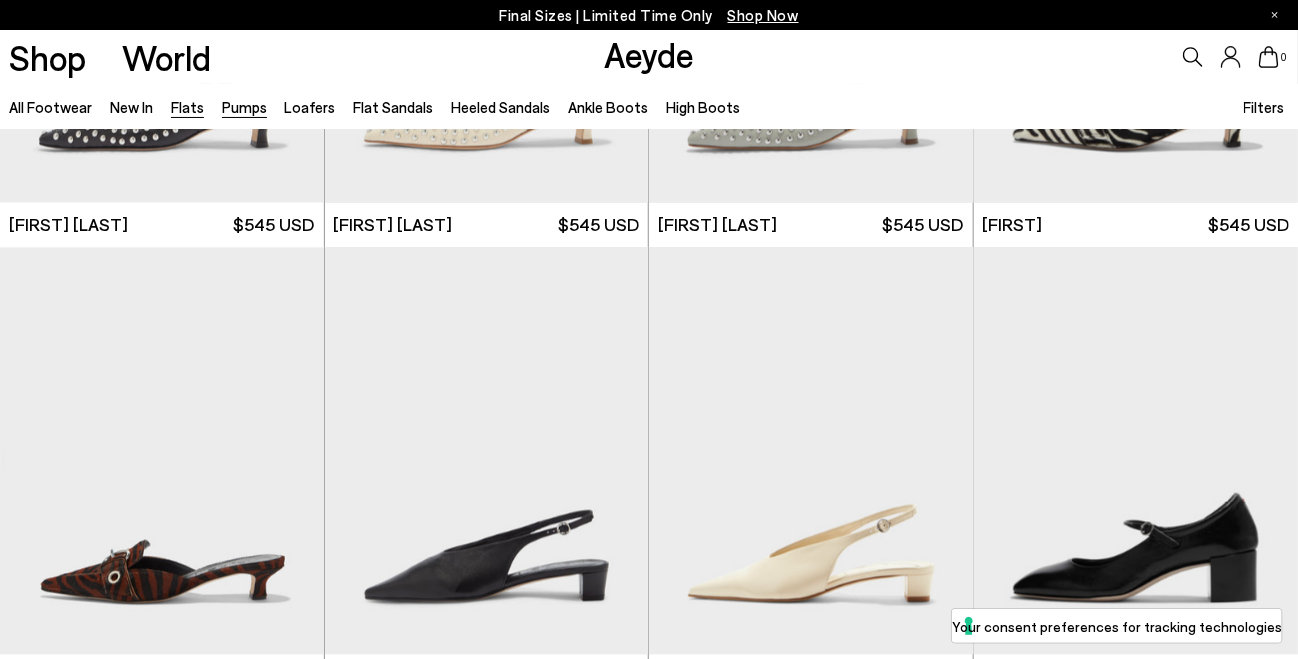 click on "Flats" at bounding box center [187, 107] 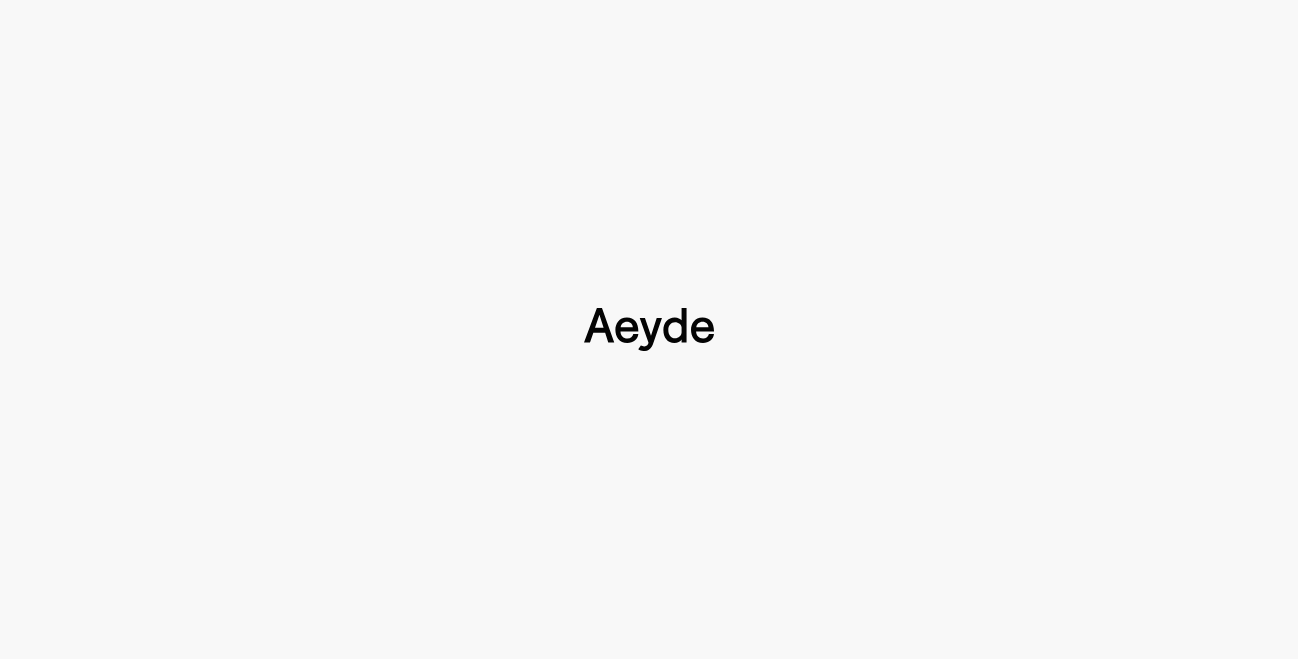 type 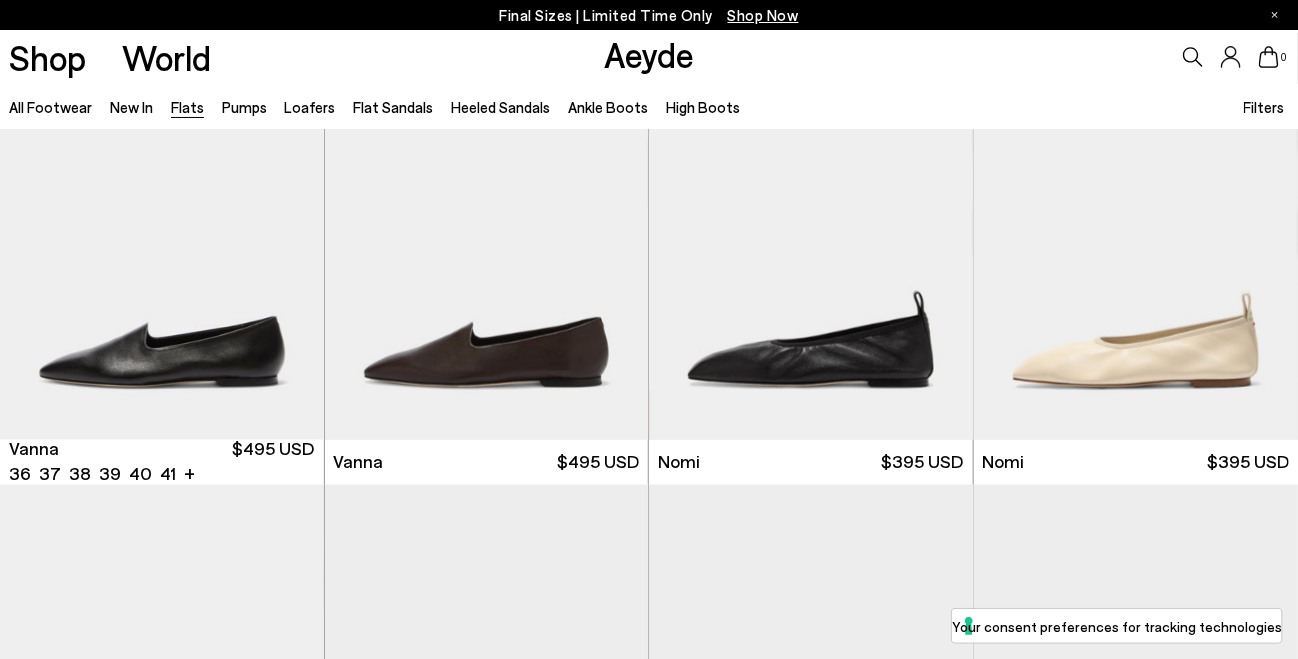 scroll, scrollTop: 1024, scrollLeft: 0, axis: vertical 